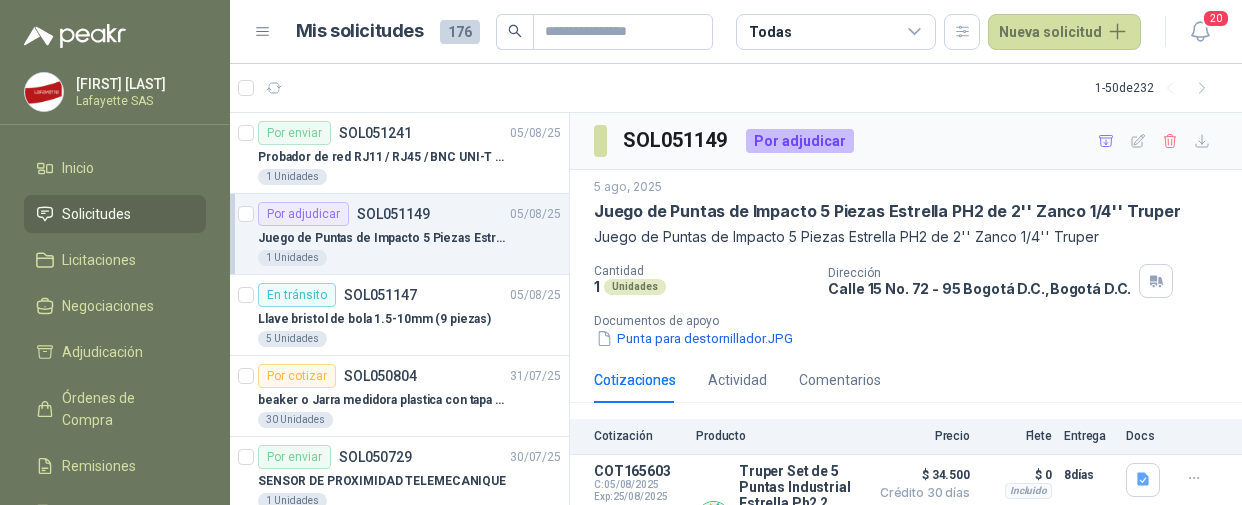 scroll, scrollTop: 0, scrollLeft: 0, axis: both 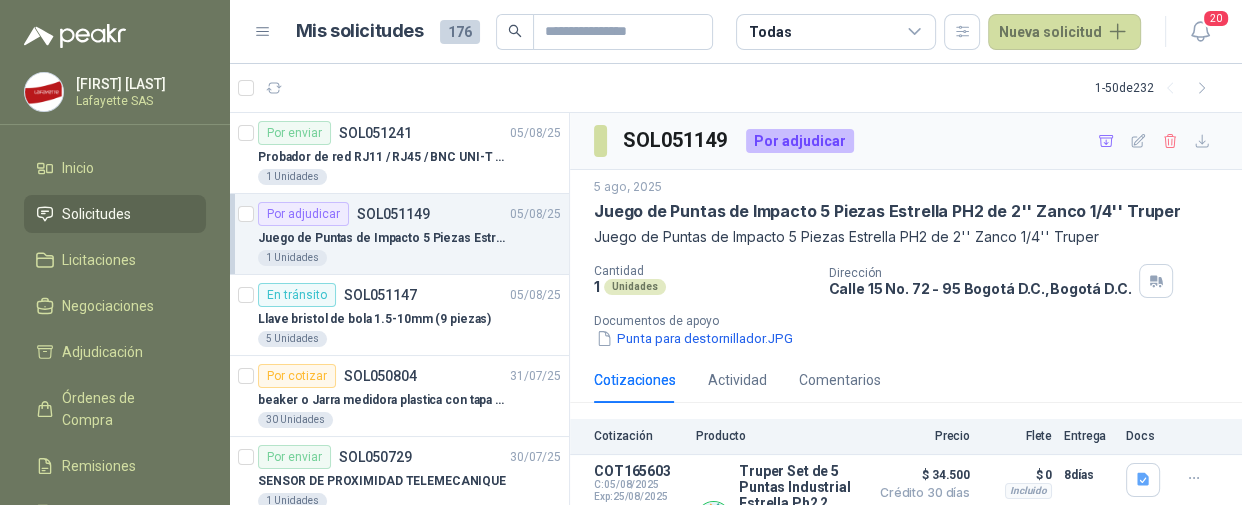 click on "Cotizaciones Actividad Comentarios" at bounding box center [906, 380] 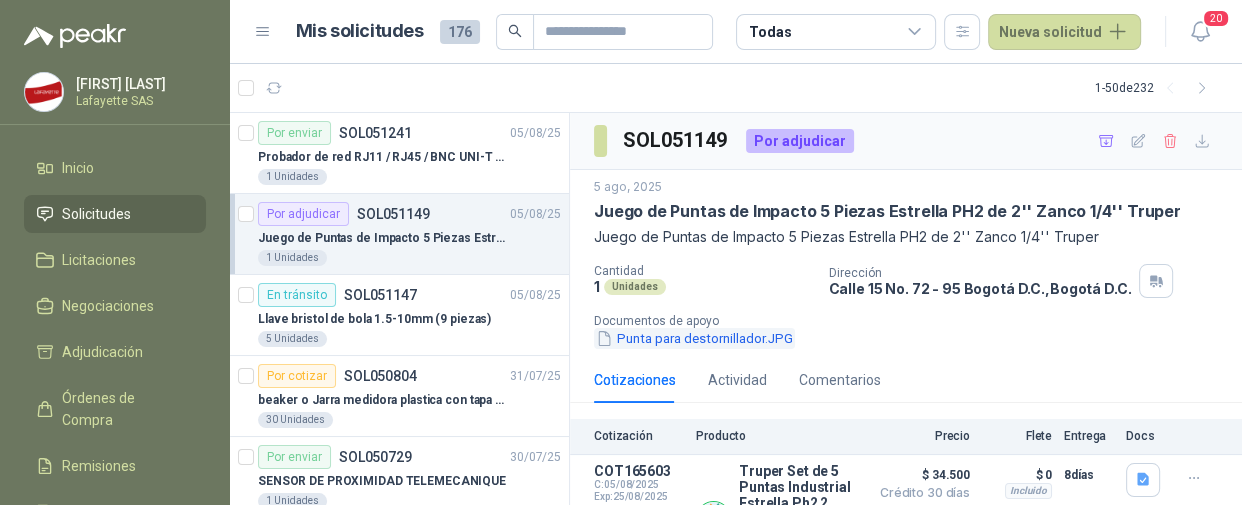 scroll, scrollTop: 90, scrollLeft: 0, axis: vertical 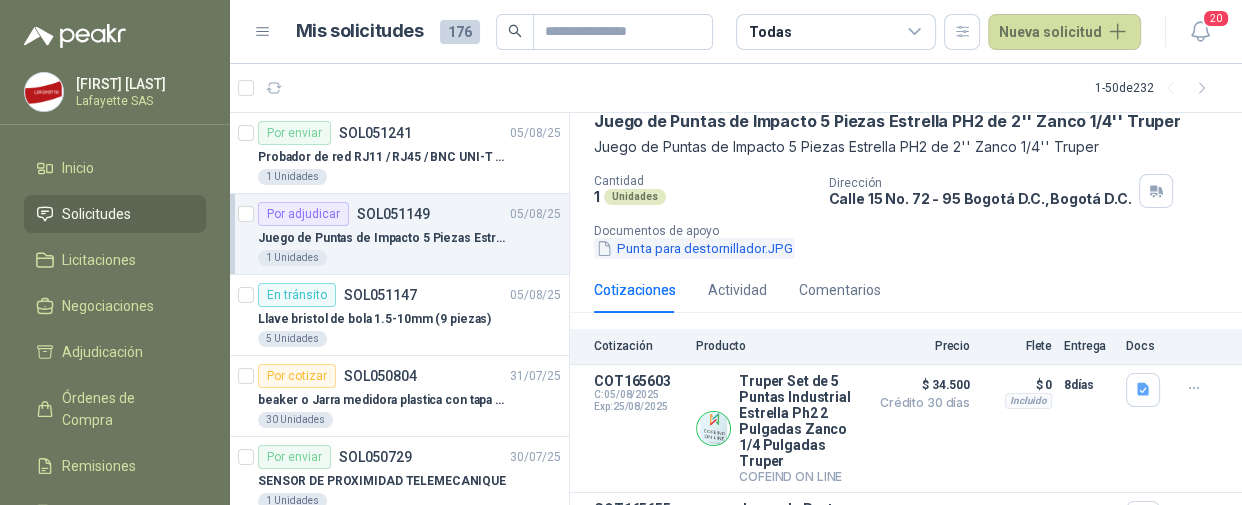 click on "Punta para destornillador.JPG" at bounding box center [694, 248] 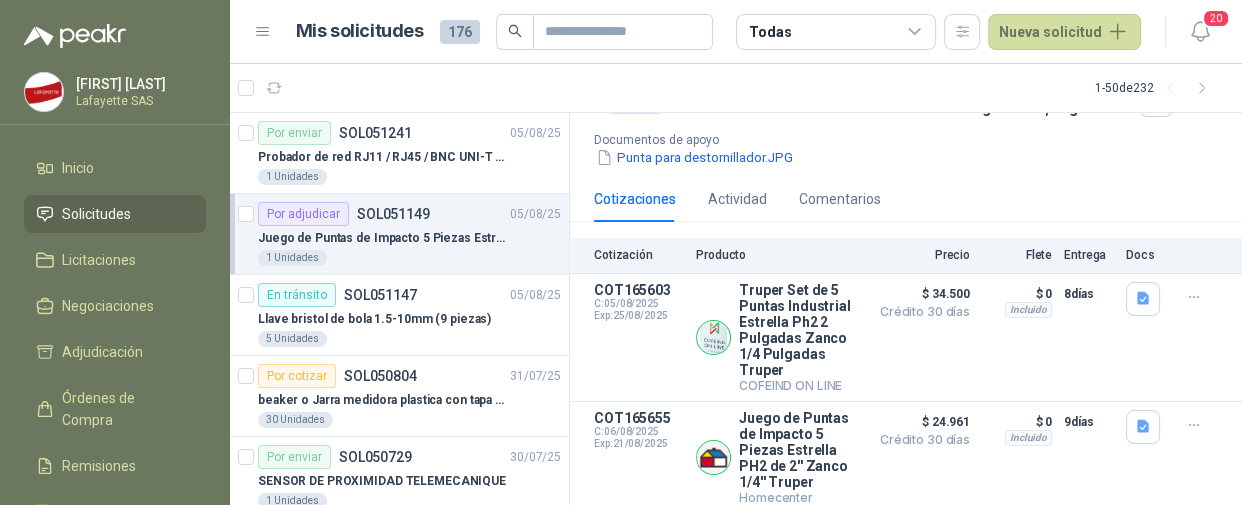 scroll, scrollTop: 354, scrollLeft: 0, axis: vertical 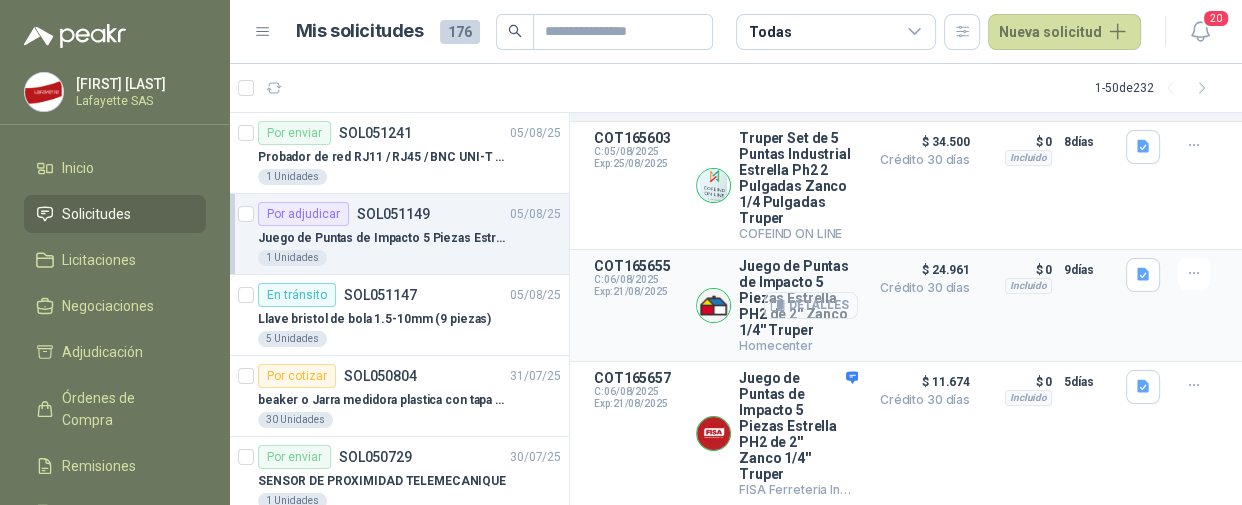 click 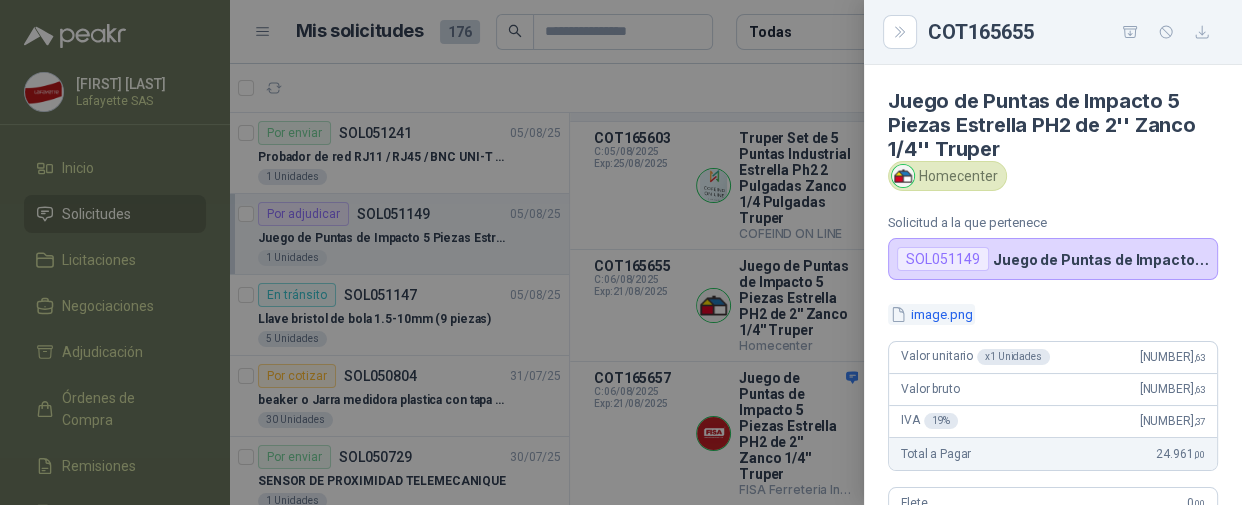click on "image.png" at bounding box center [931, 314] 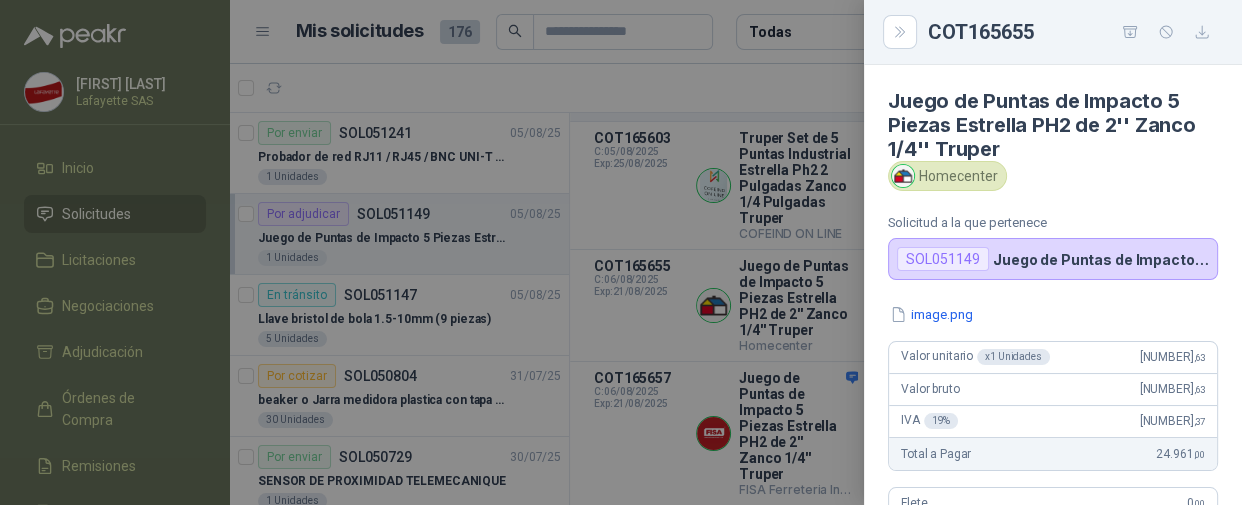 type 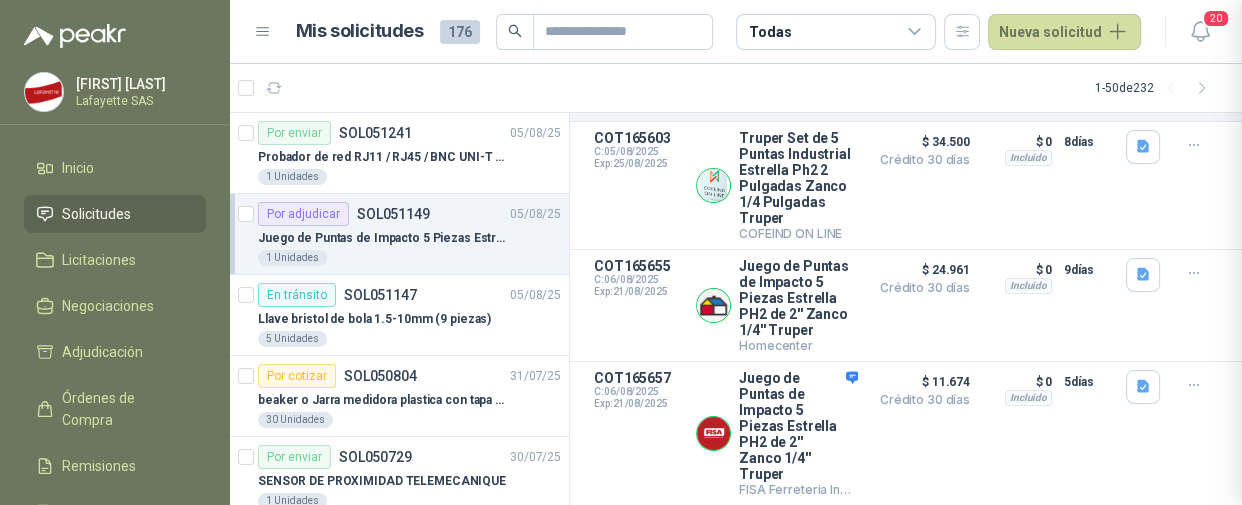 drag, startPoint x: 96, startPoint y: 212, endPoint x: 144, endPoint y: 197, distance: 50.289165 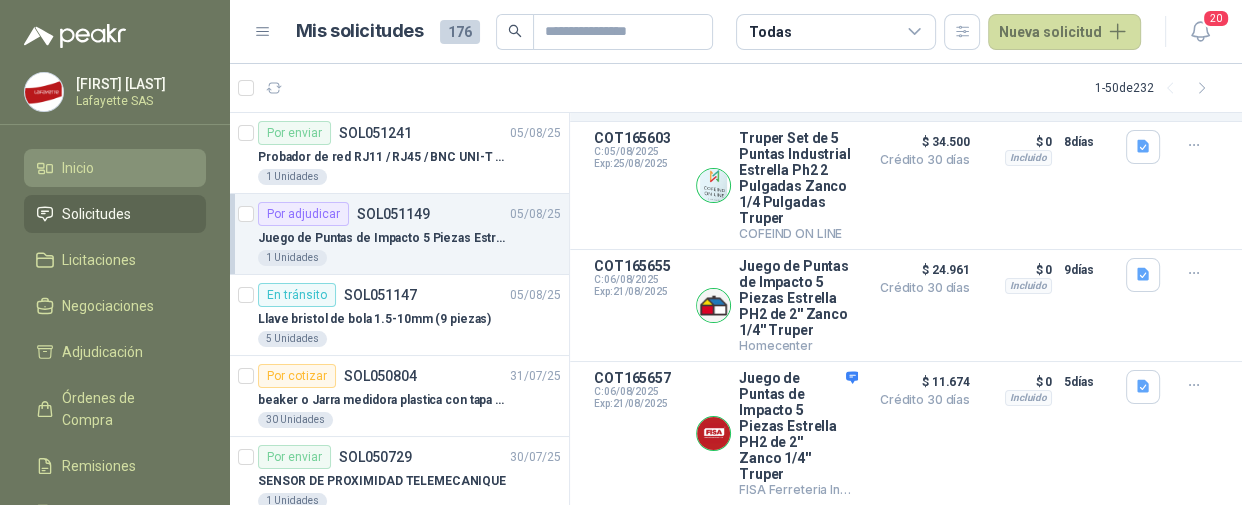 click on "Inicio" at bounding box center [78, 168] 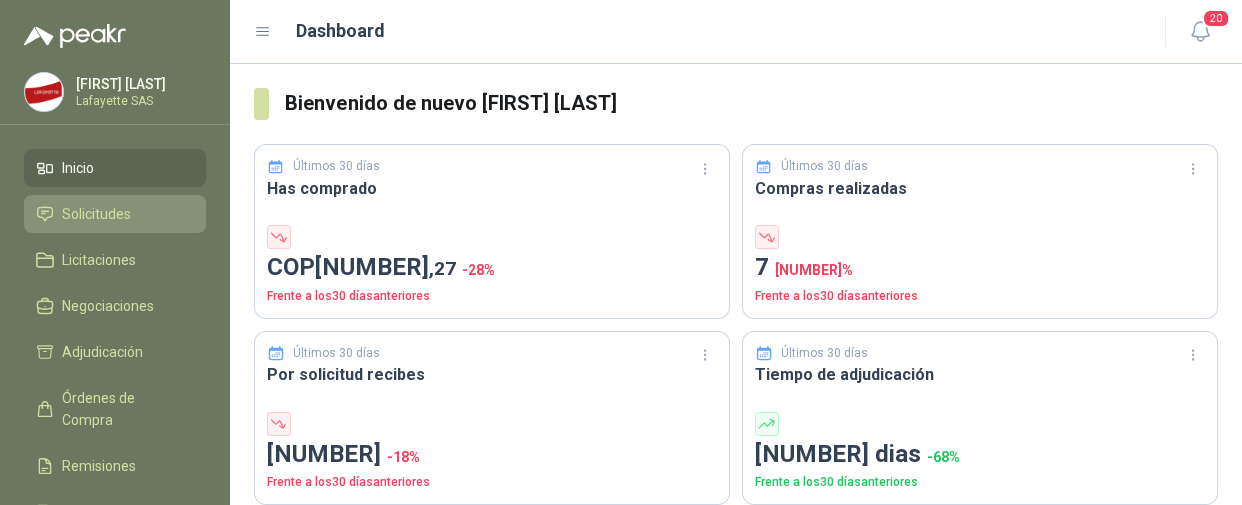 click on "Solicitudes" at bounding box center (96, 214) 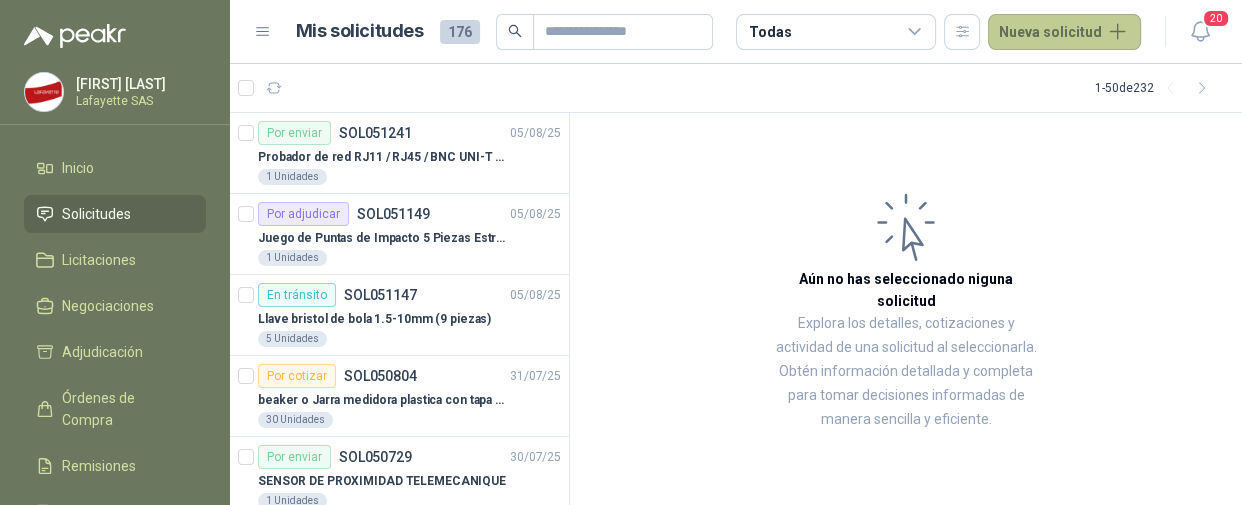 click on "Nueva solicitud" at bounding box center (1064, 32) 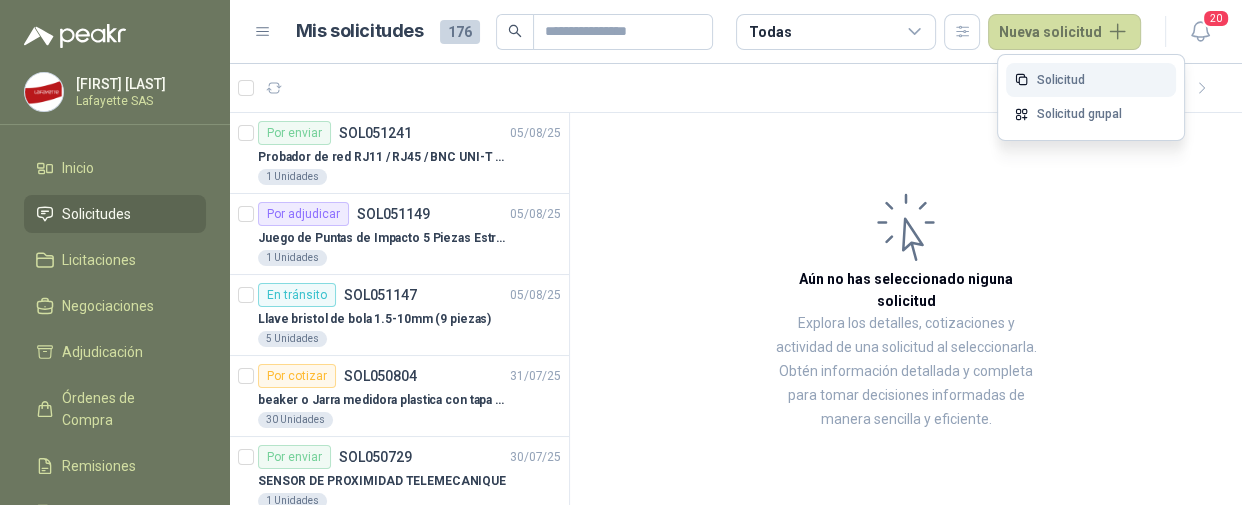 click on "Solicitud" at bounding box center (1091, 80) 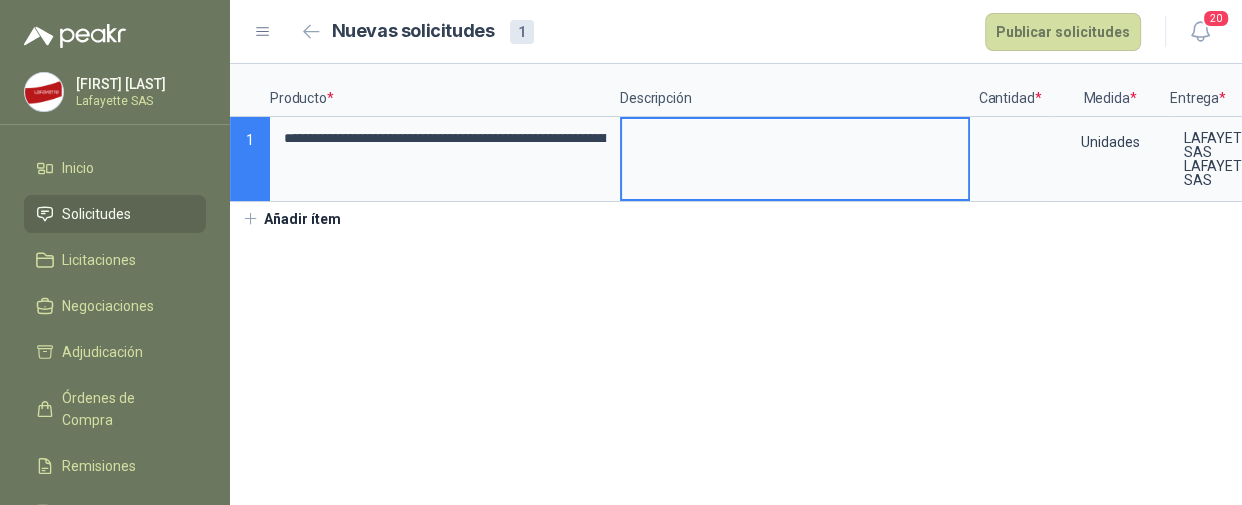 type 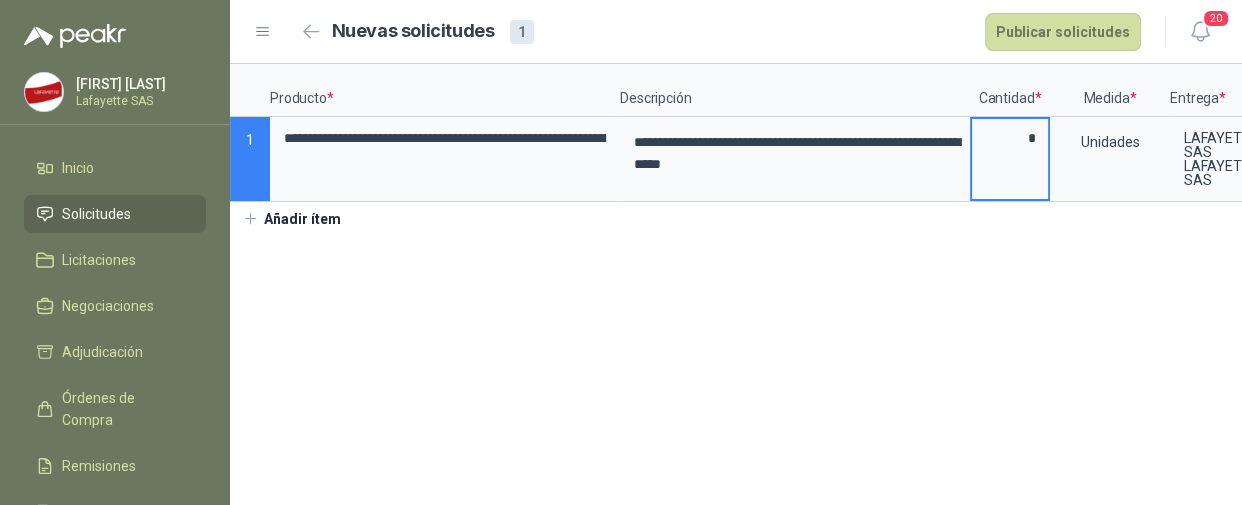 type on "*" 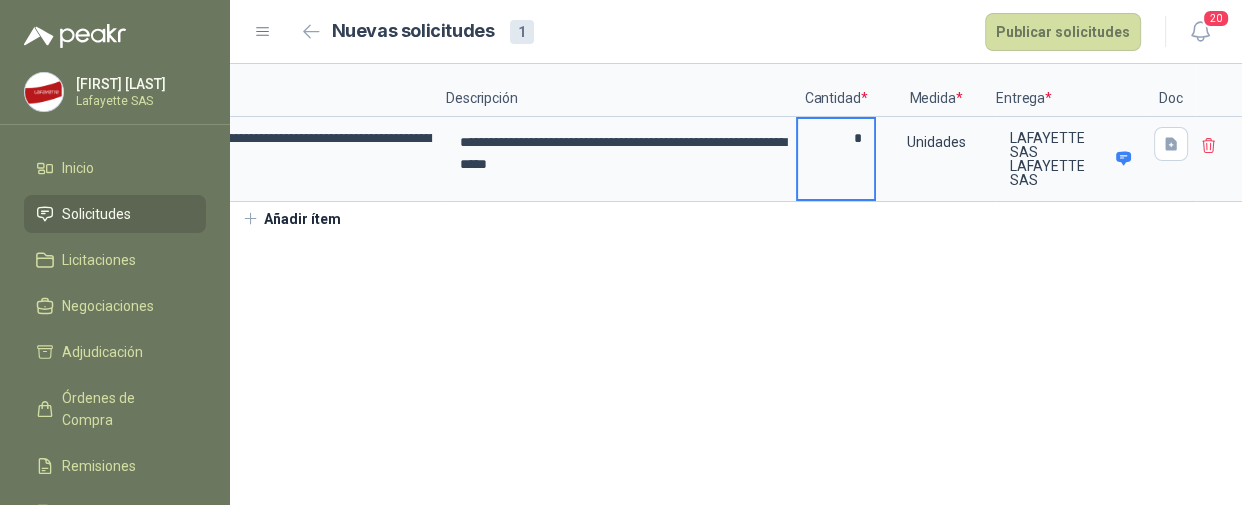 type 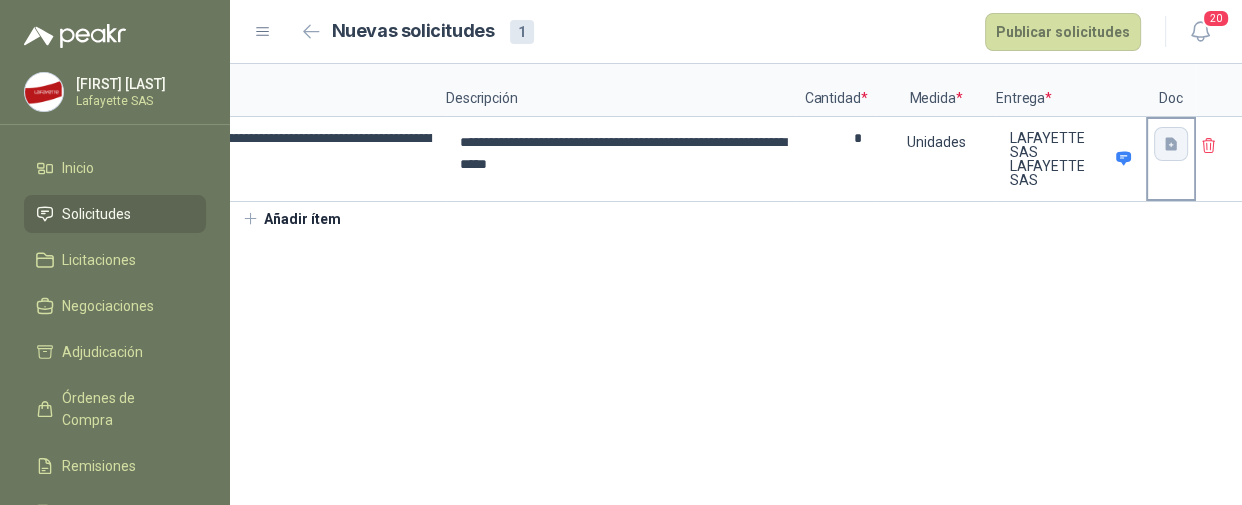 click 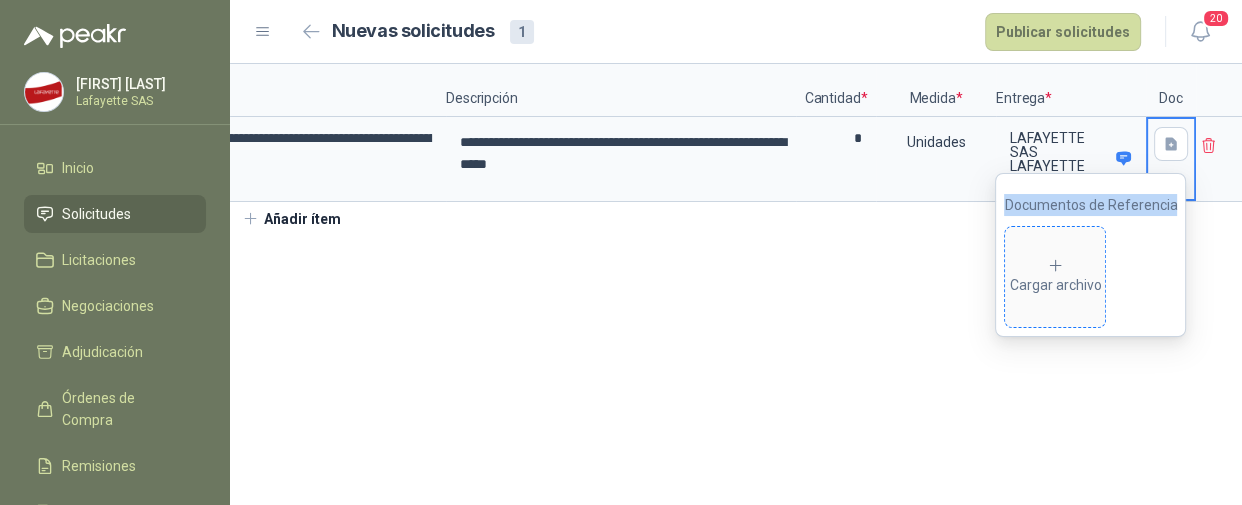 click 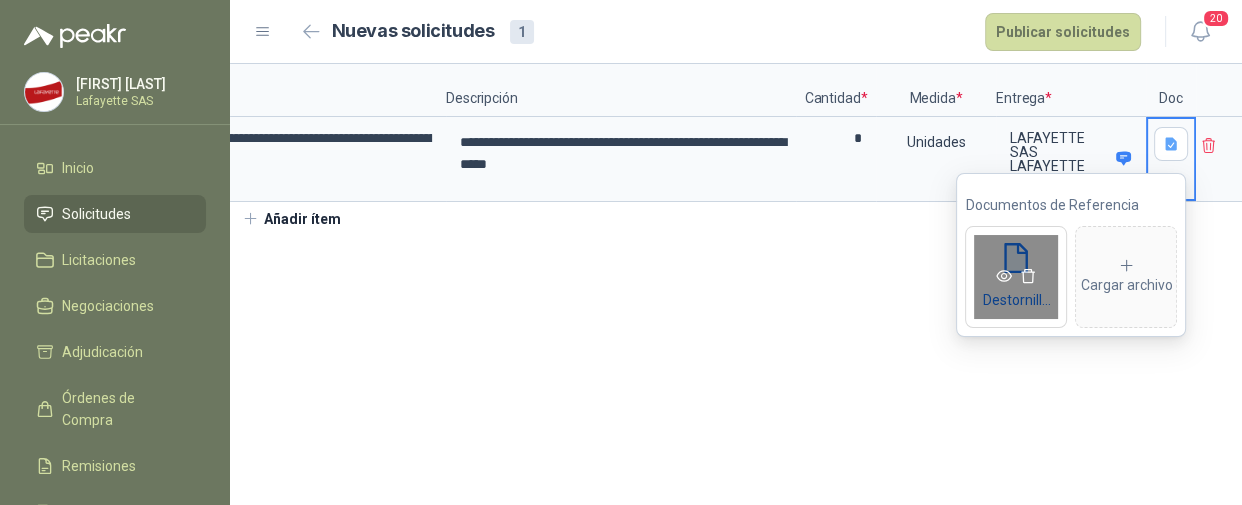 click 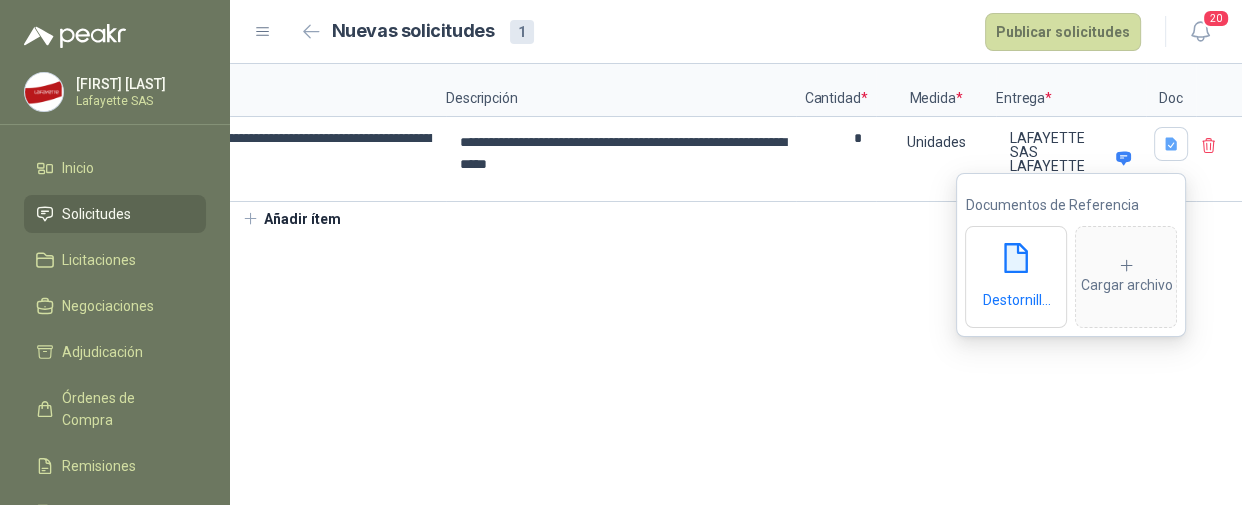 click on "**********" at bounding box center (736, 284) 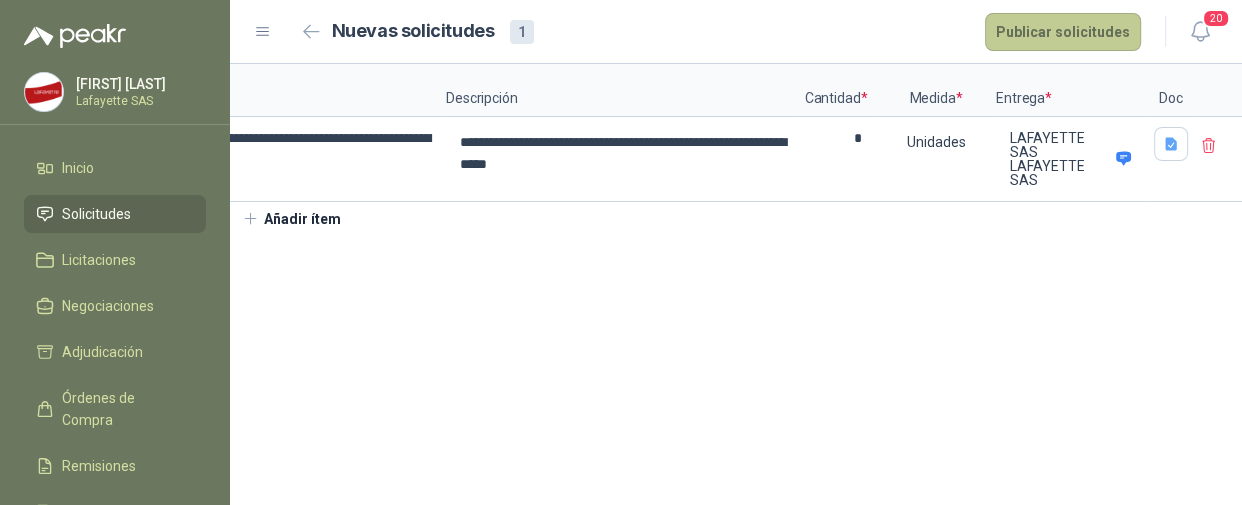 click on "Publicar solicitudes" at bounding box center (1063, 32) 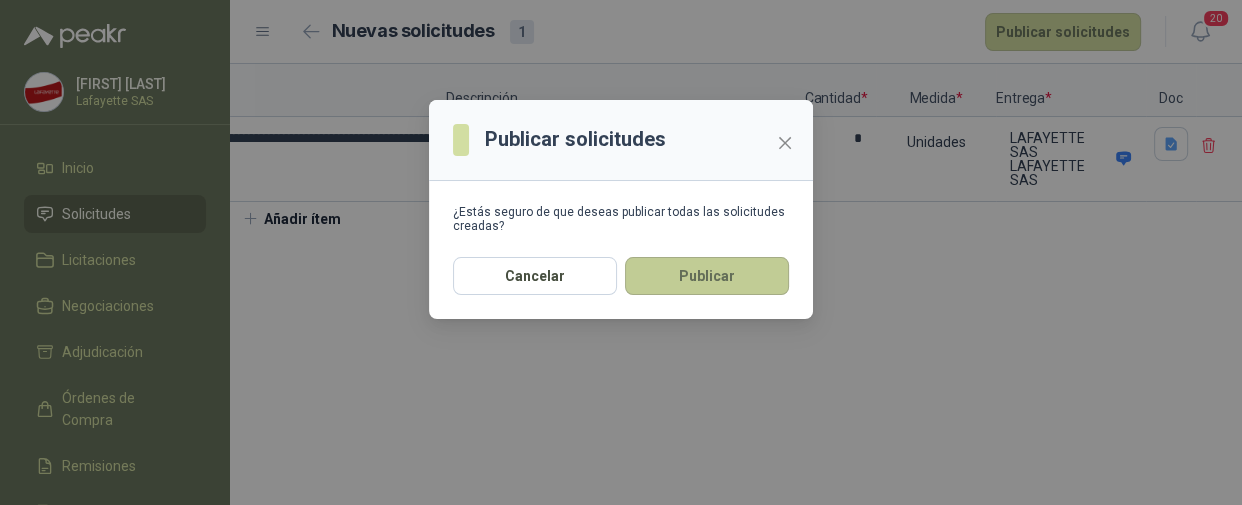 click on "Publicar" at bounding box center (707, 276) 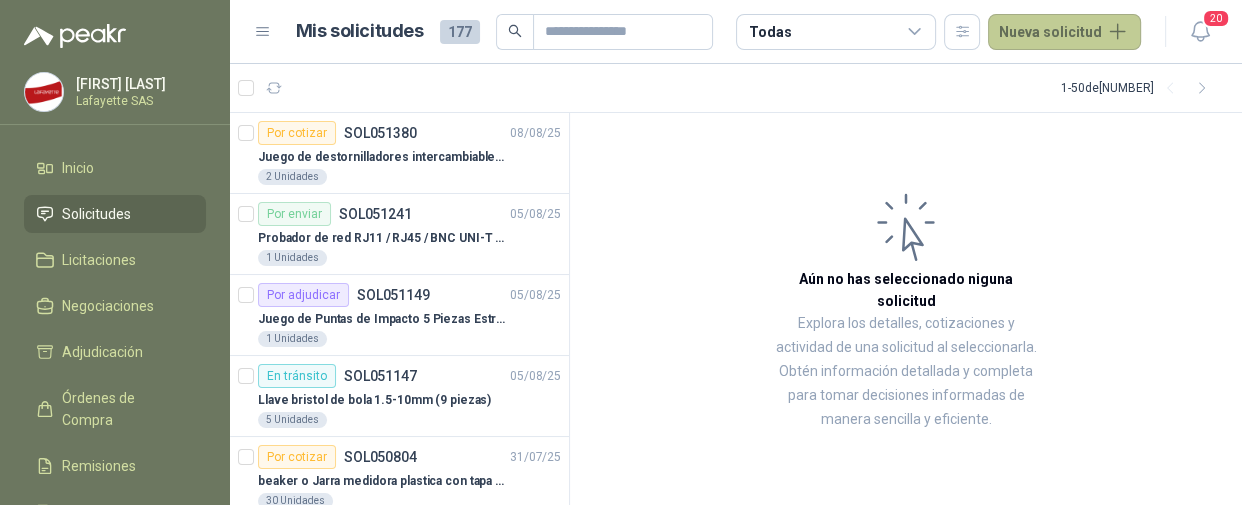 click on "Nueva solicitud" at bounding box center (1064, 32) 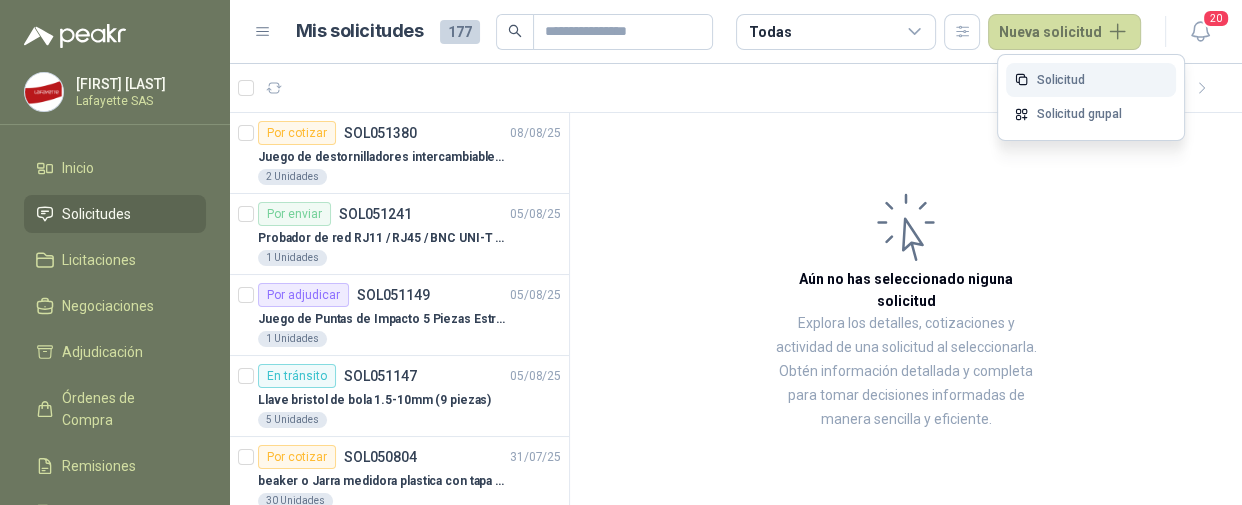 click on "Solicitud" at bounding box center [1091, 80] 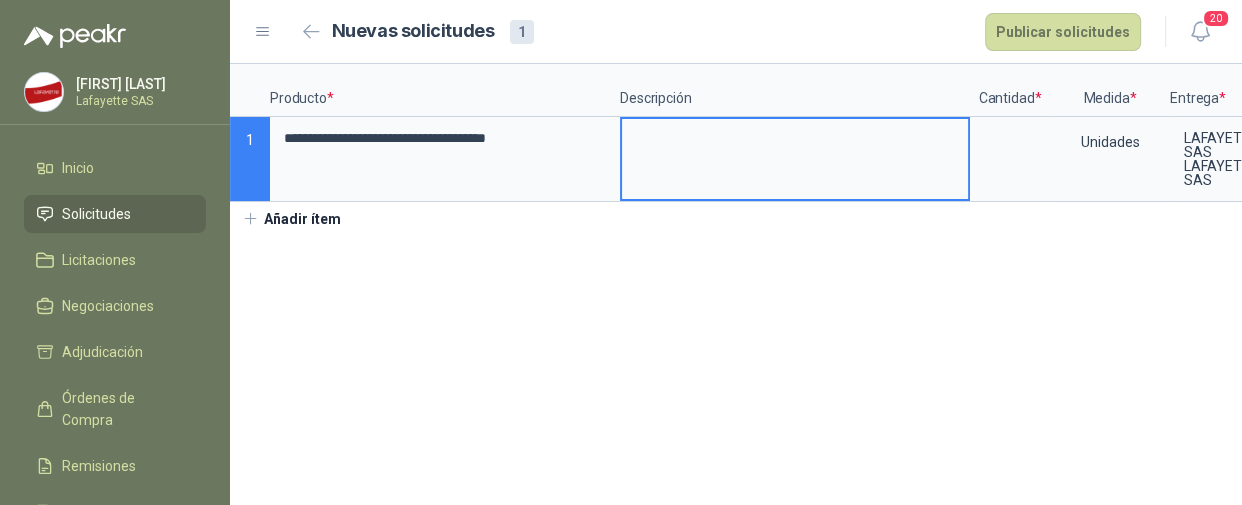 type 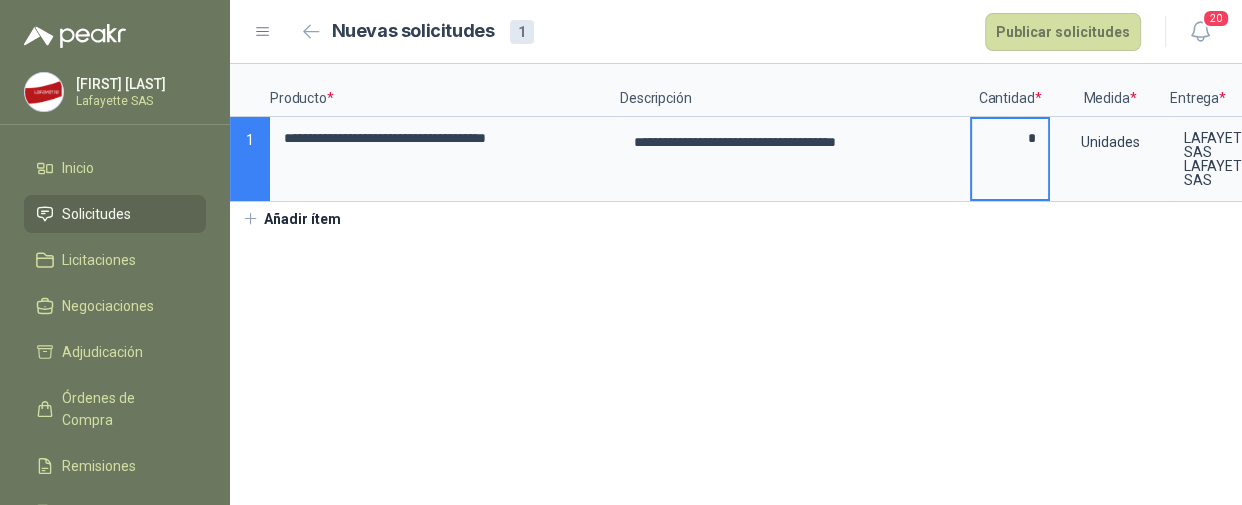 type on "*" 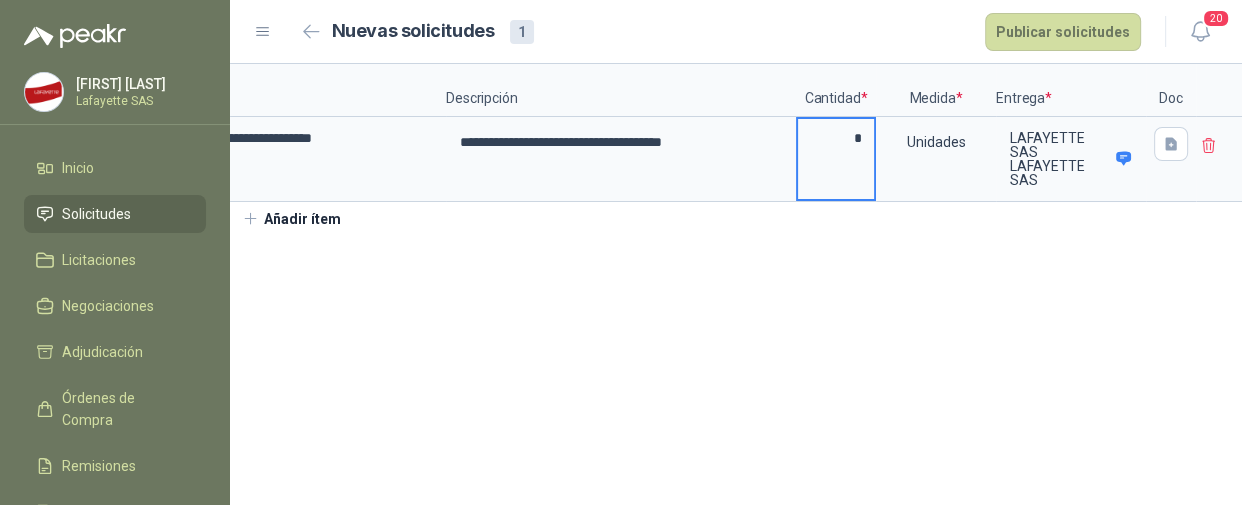 type 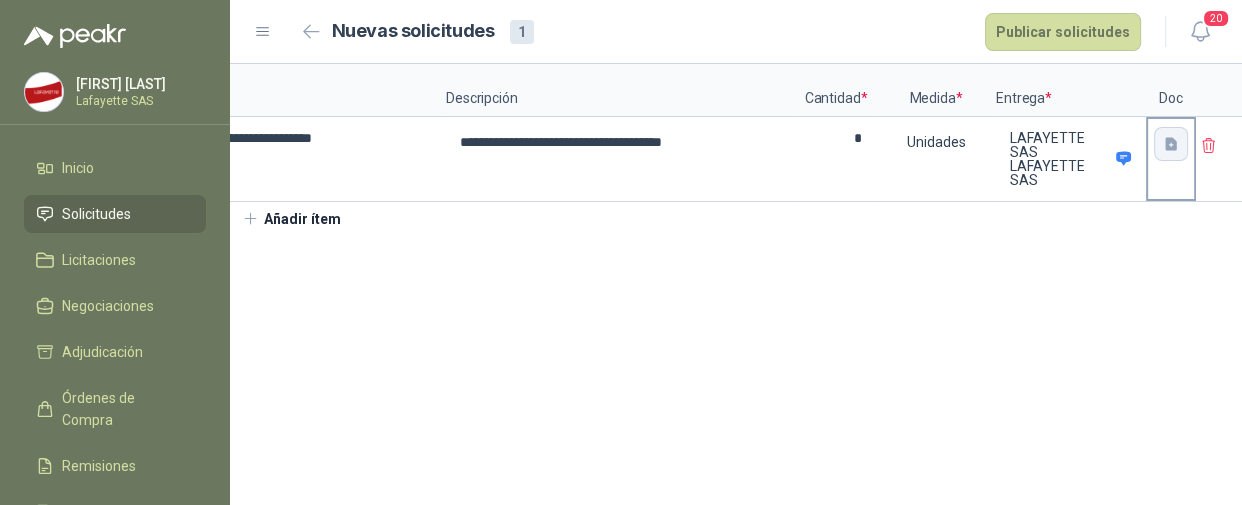 click at bounding box center [1171, 144] 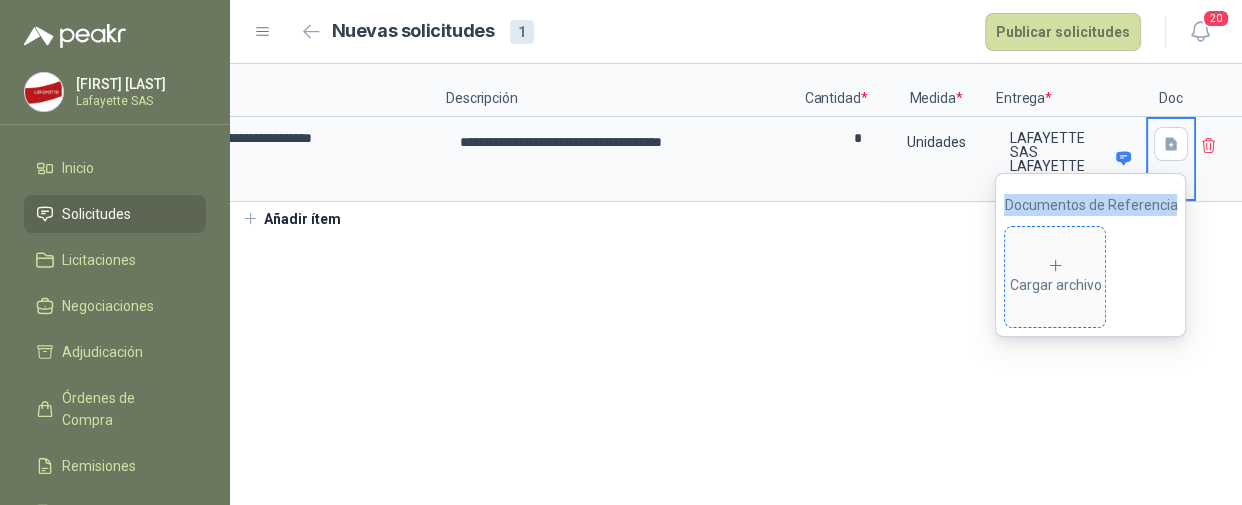 click 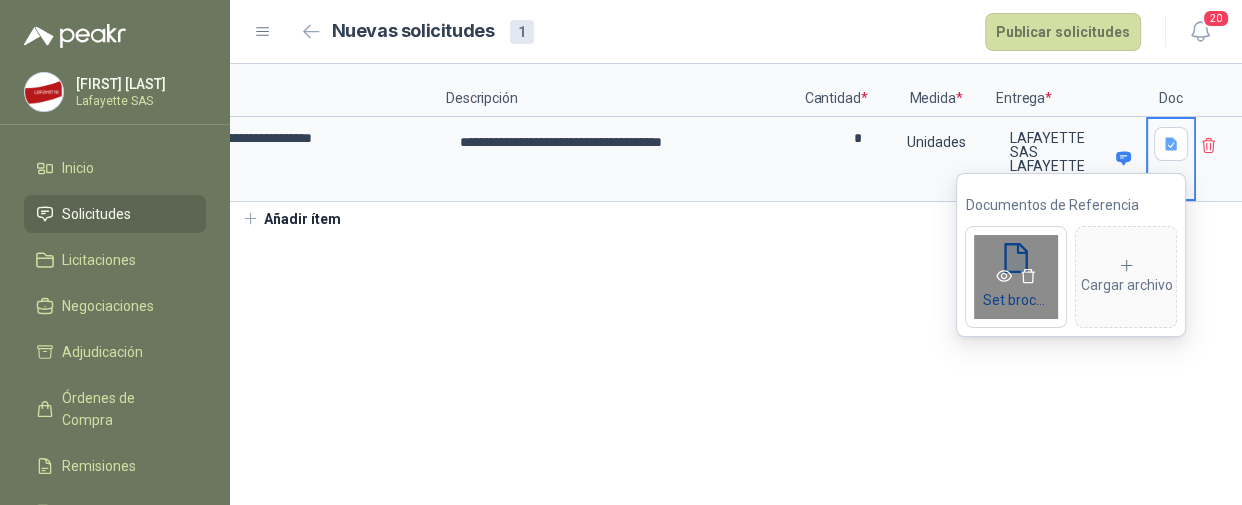 click 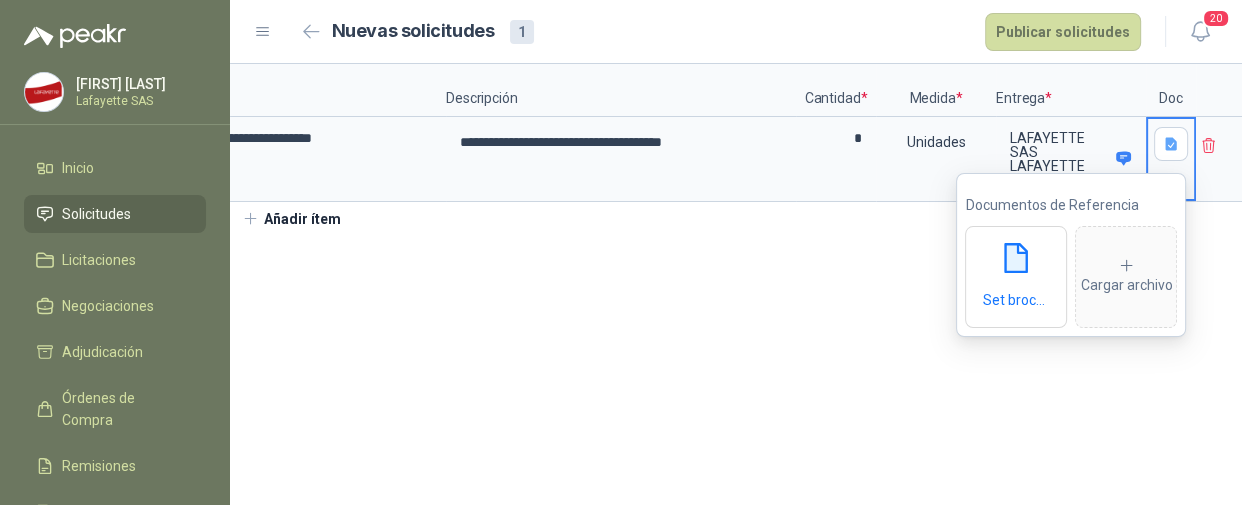 click on "**********" at bounding box center (736, 284) 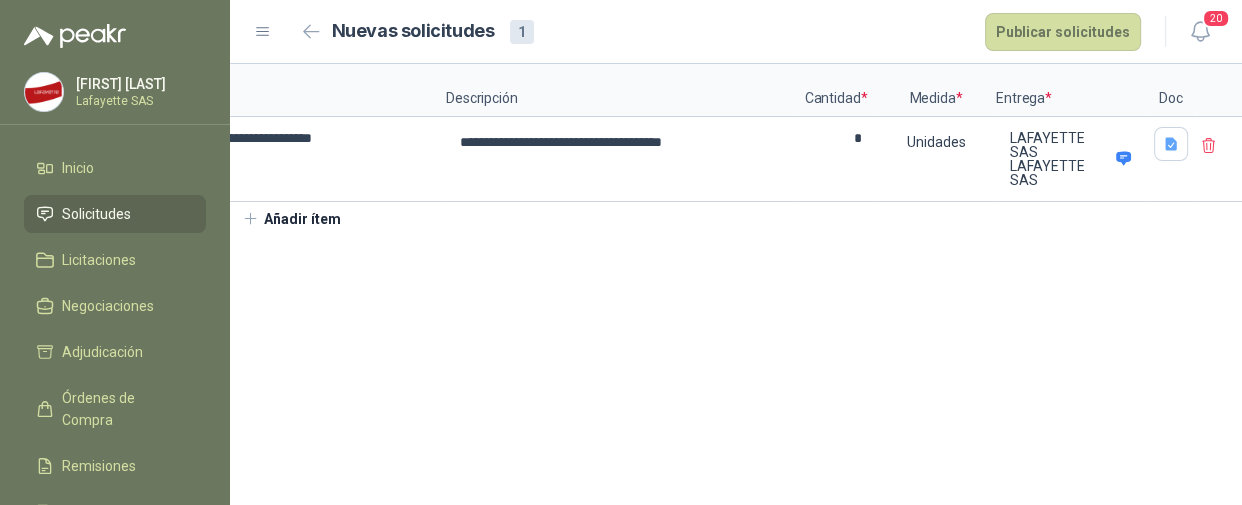 scroll, scrollTop: 0, scrollLeft: 0, axis: both 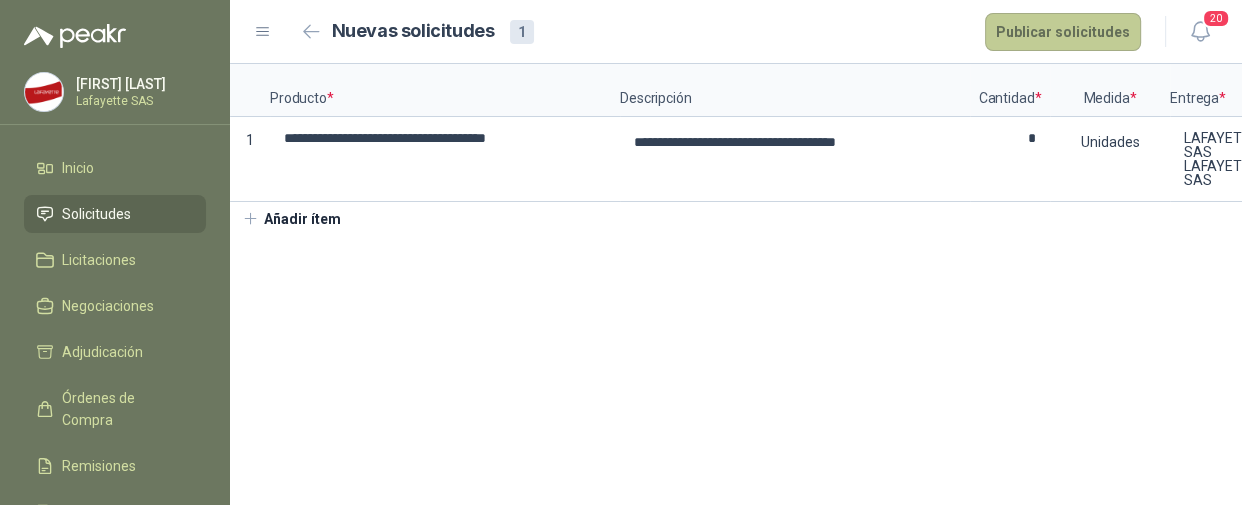 click on "Publicar solicitudes" at bounding box center [1063, 32] 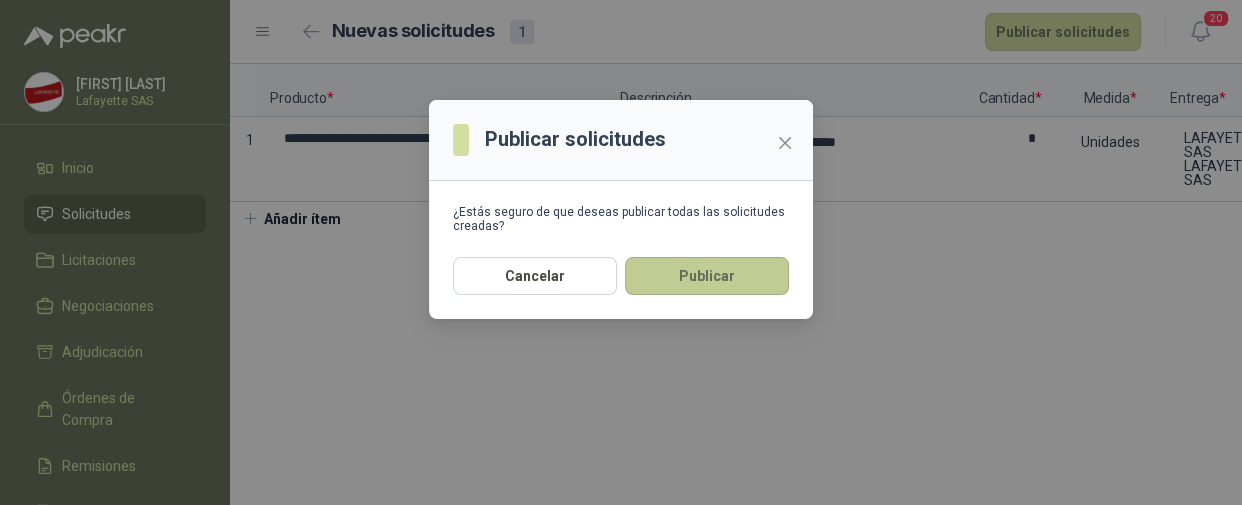 click on "Publicar" at bounding box center [707, 276] 